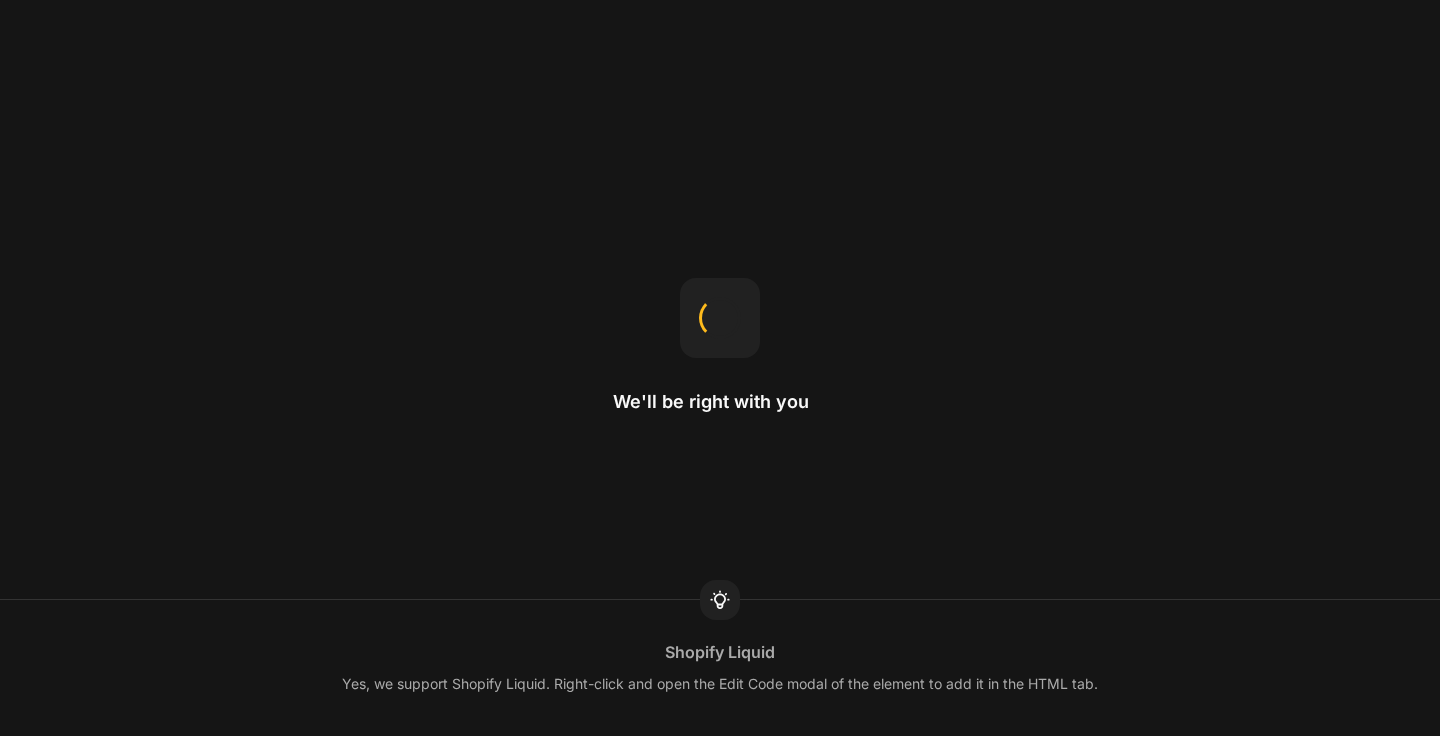 scroll, scrollTop: 0, scrollLeft: 0, axis: both 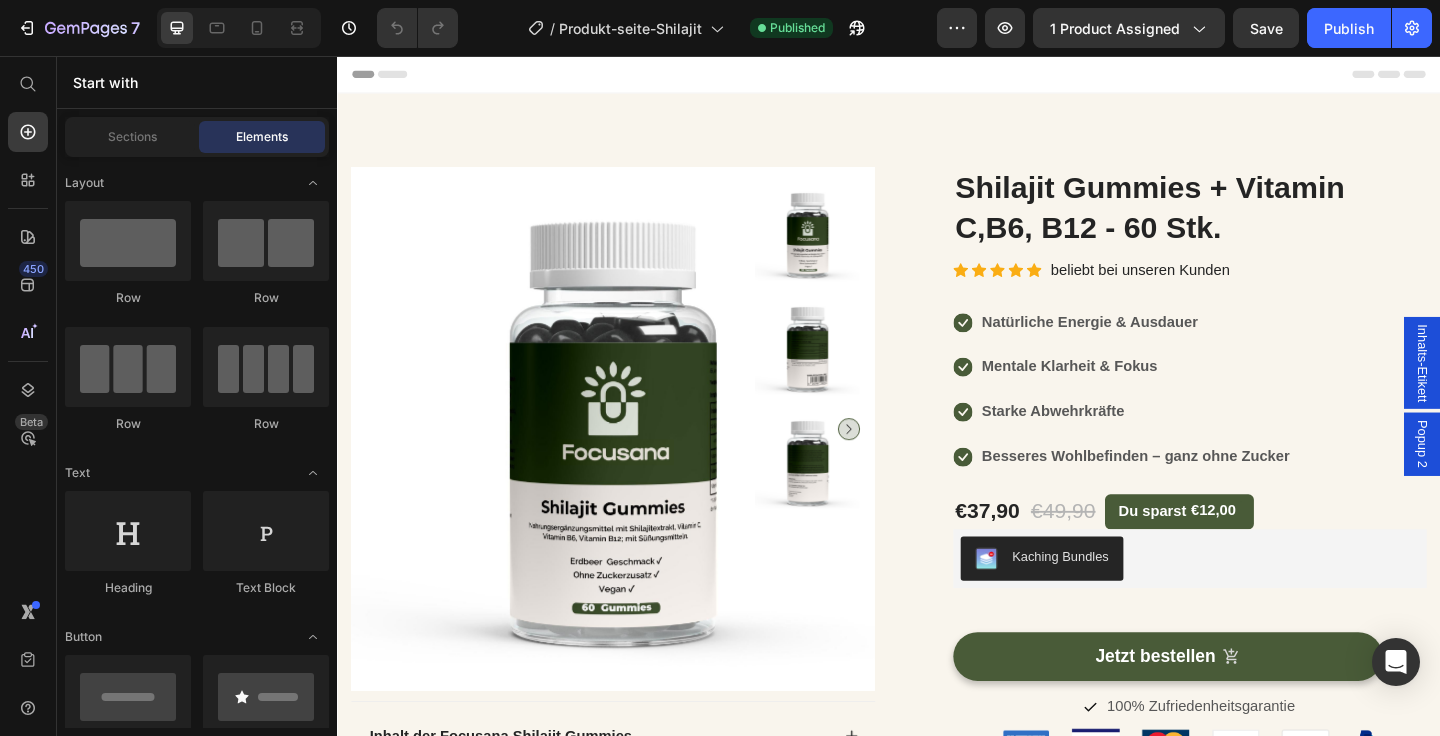 click on "Inhalts-Etikett" at bounding box center [1517, 390] 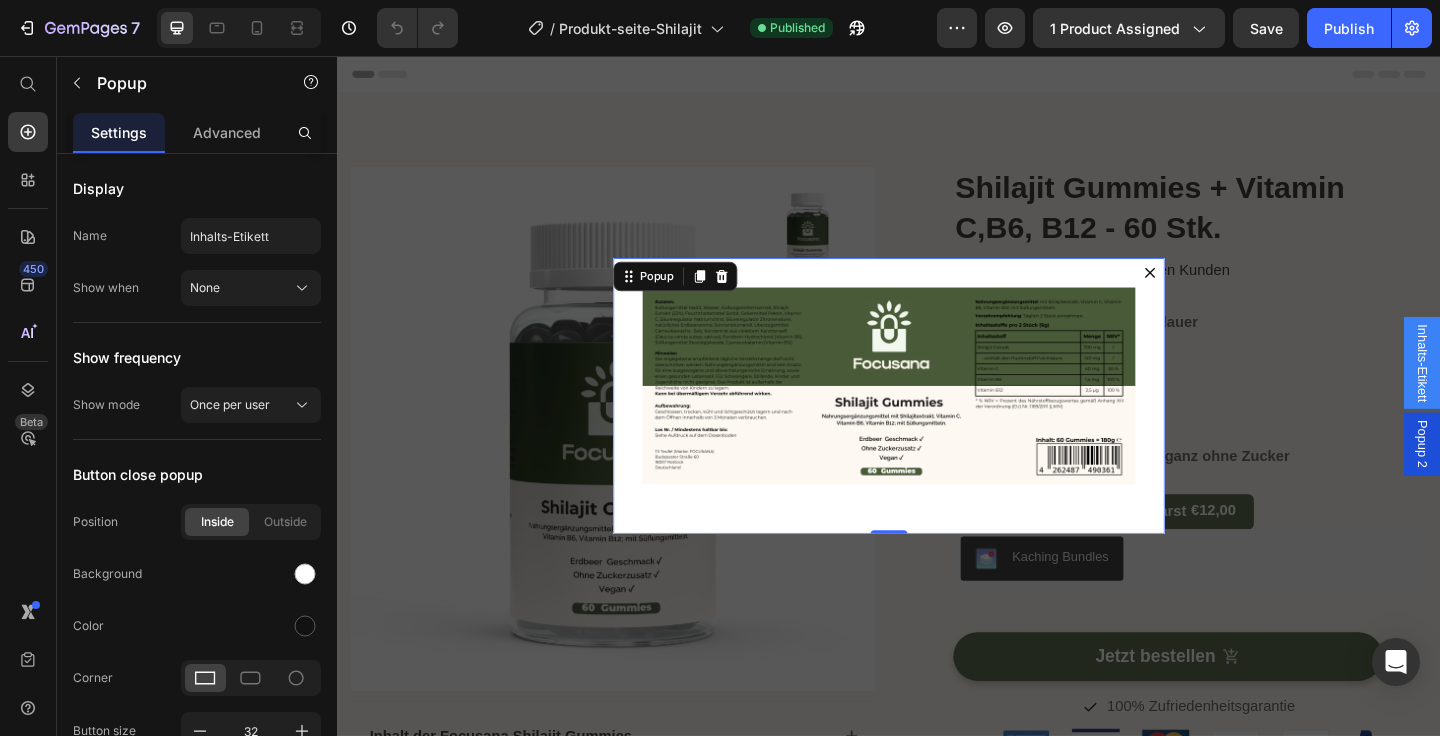 click on "Popup 2" at bounding box center [1517, 478] 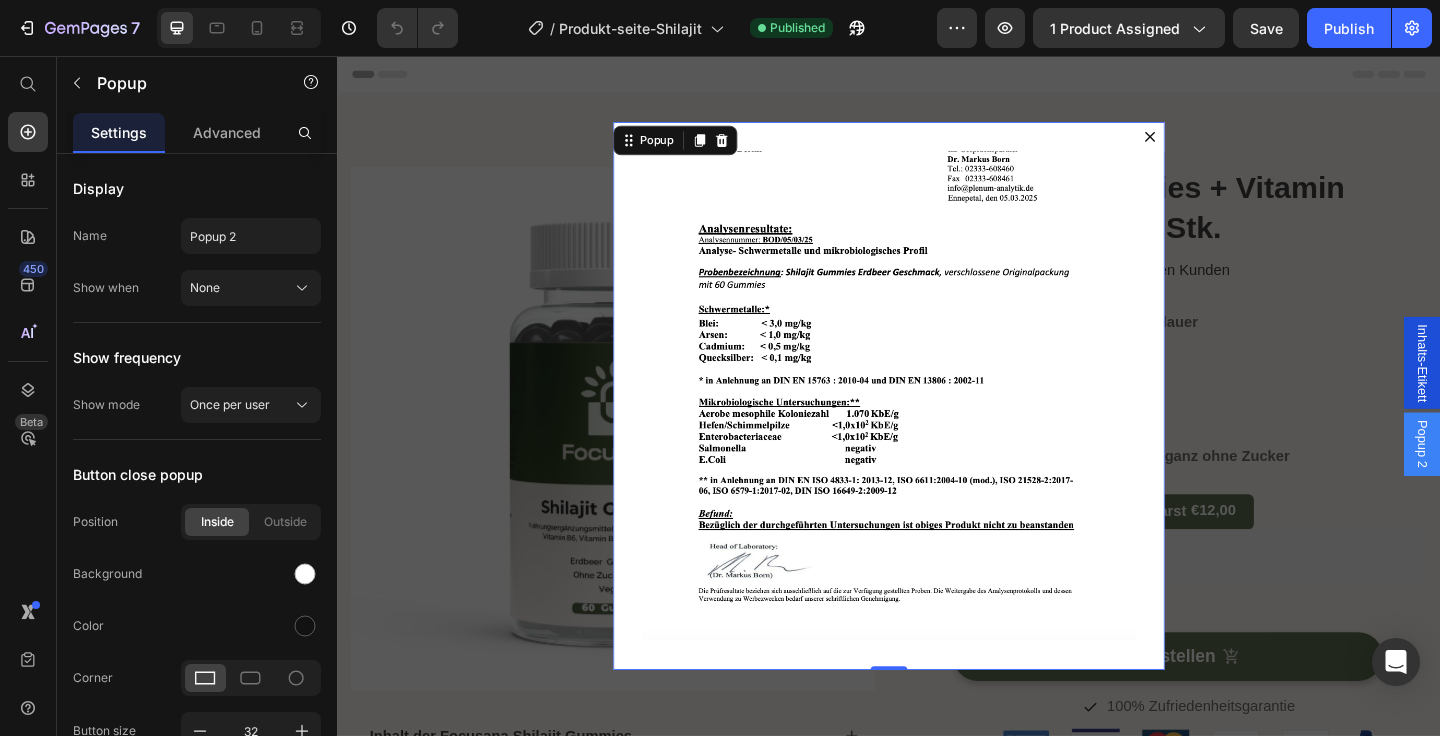 click at bounding box center [1221, 144] 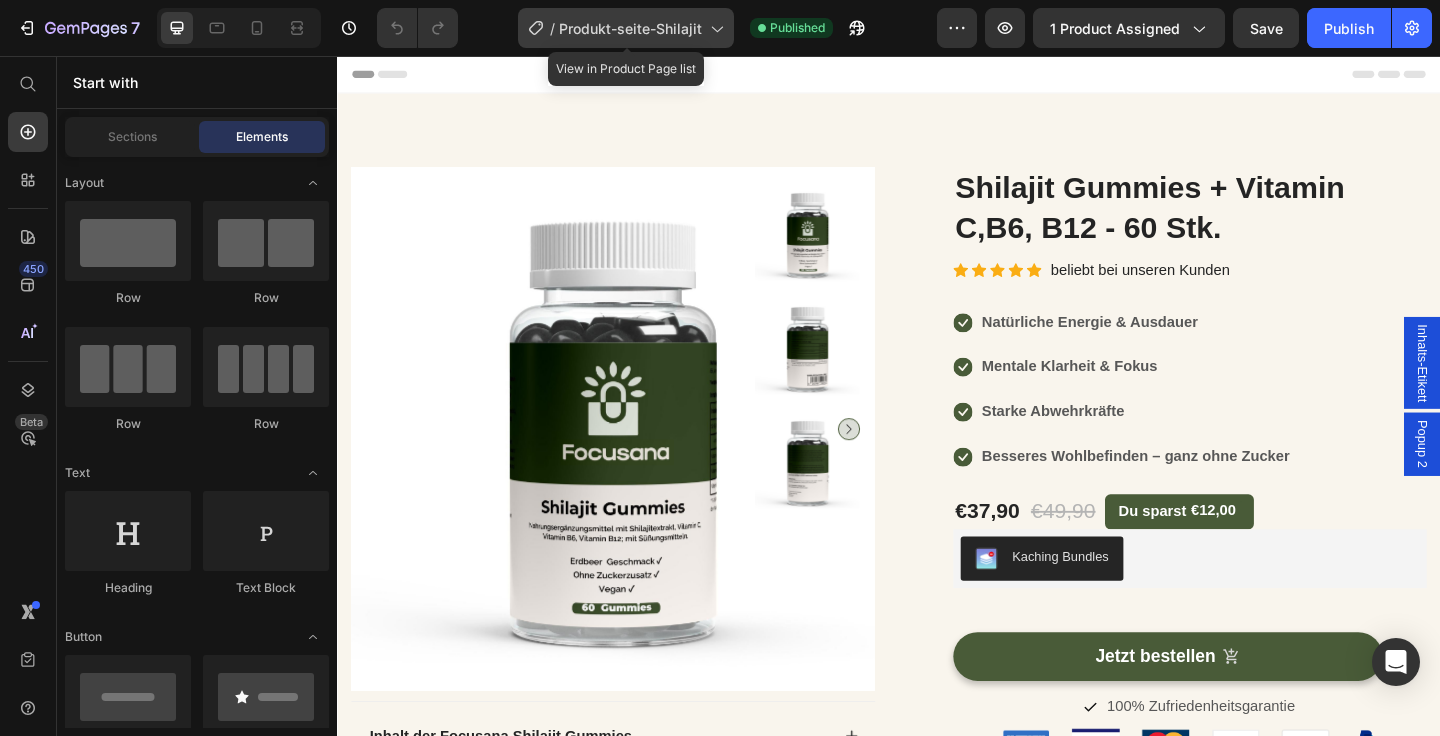 click on "Produkt-seite-Shilajit" at bounding box center (630, 28) 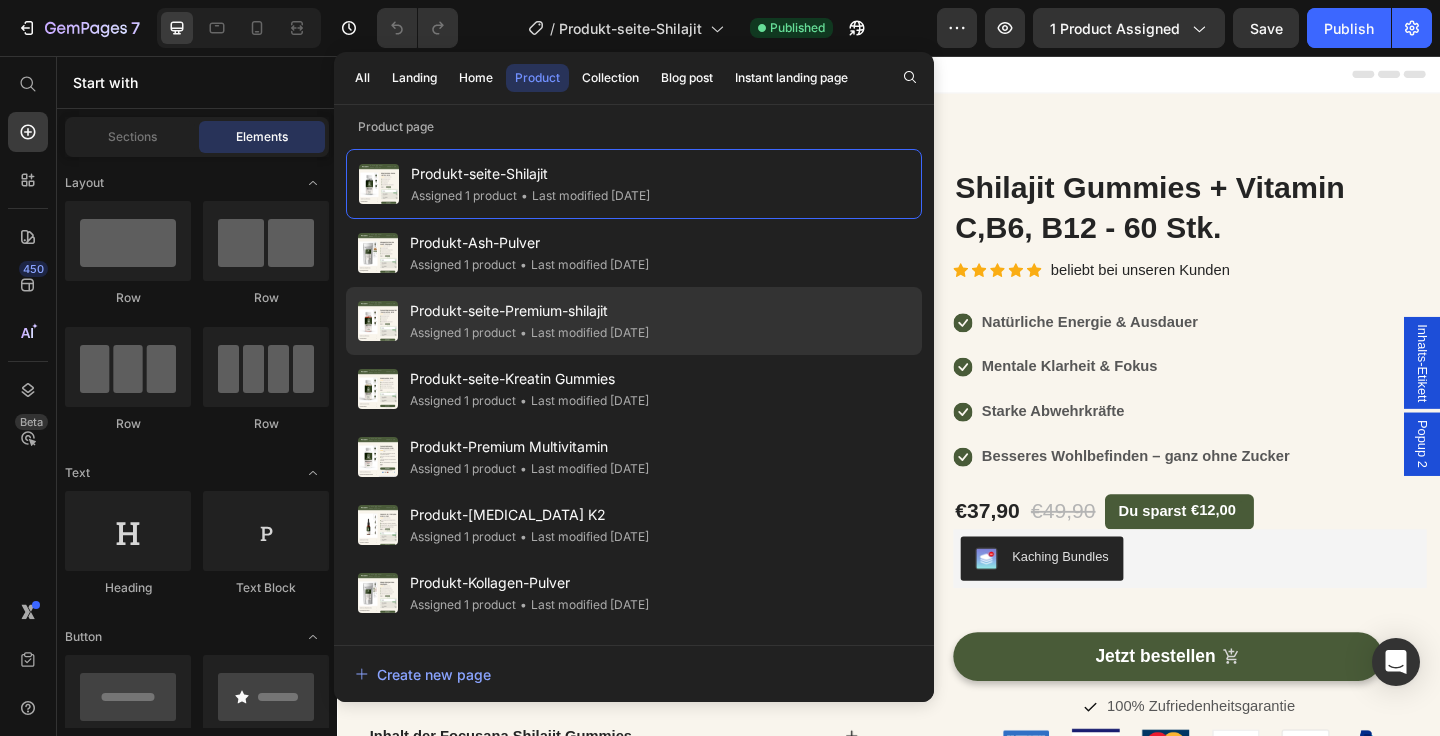 click on "• Last modified [DATE]" 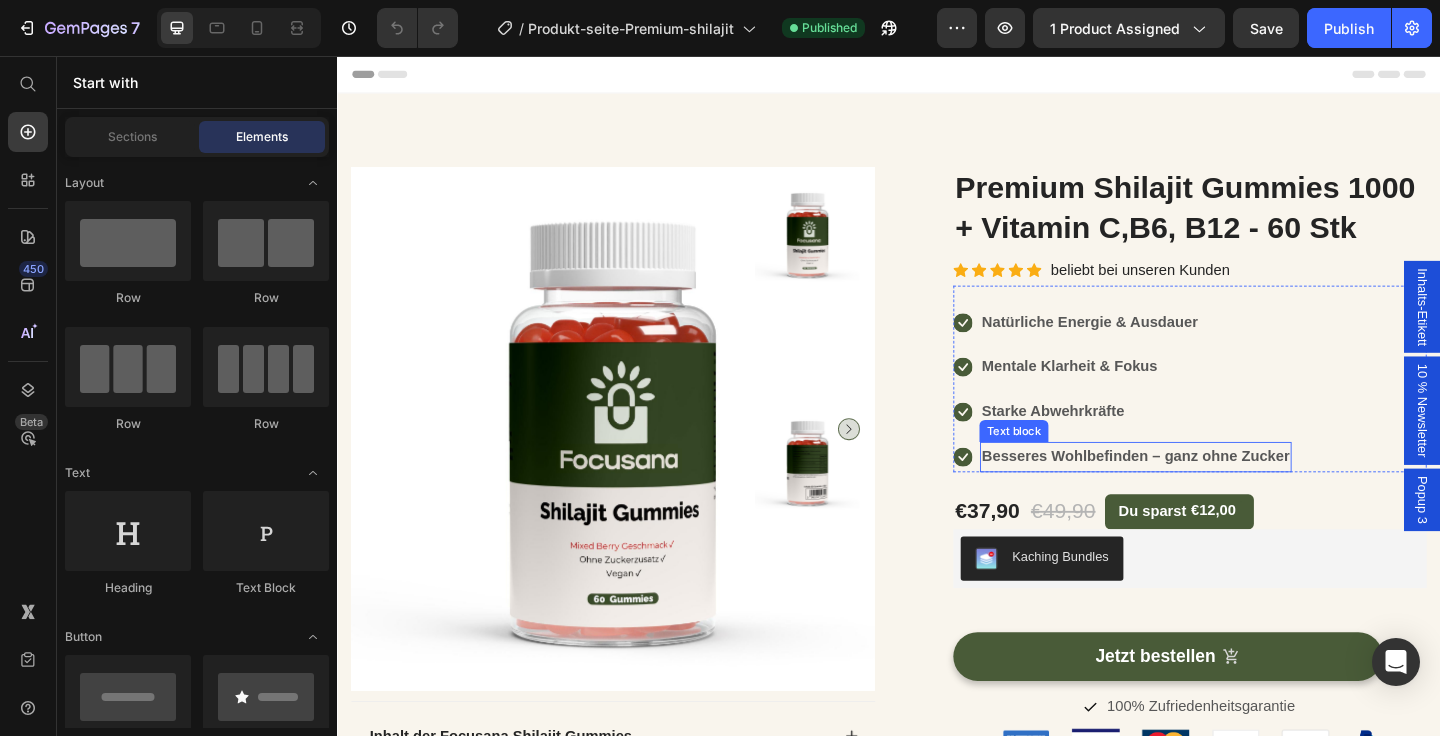 scroll, scrollTop: 477, scrollLeft: 0, axis: vertical 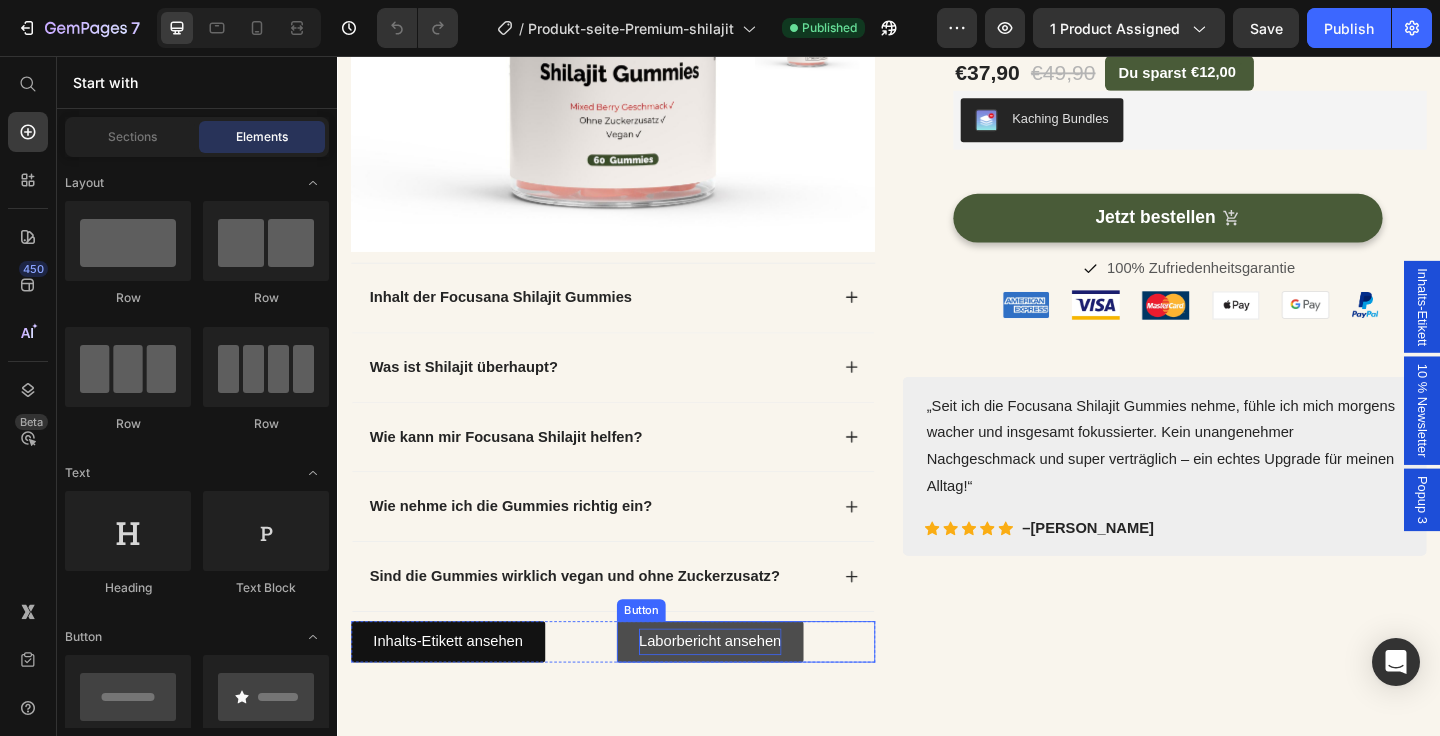 click on "Laborbericht ansehen" at bounding box center [742, 693] 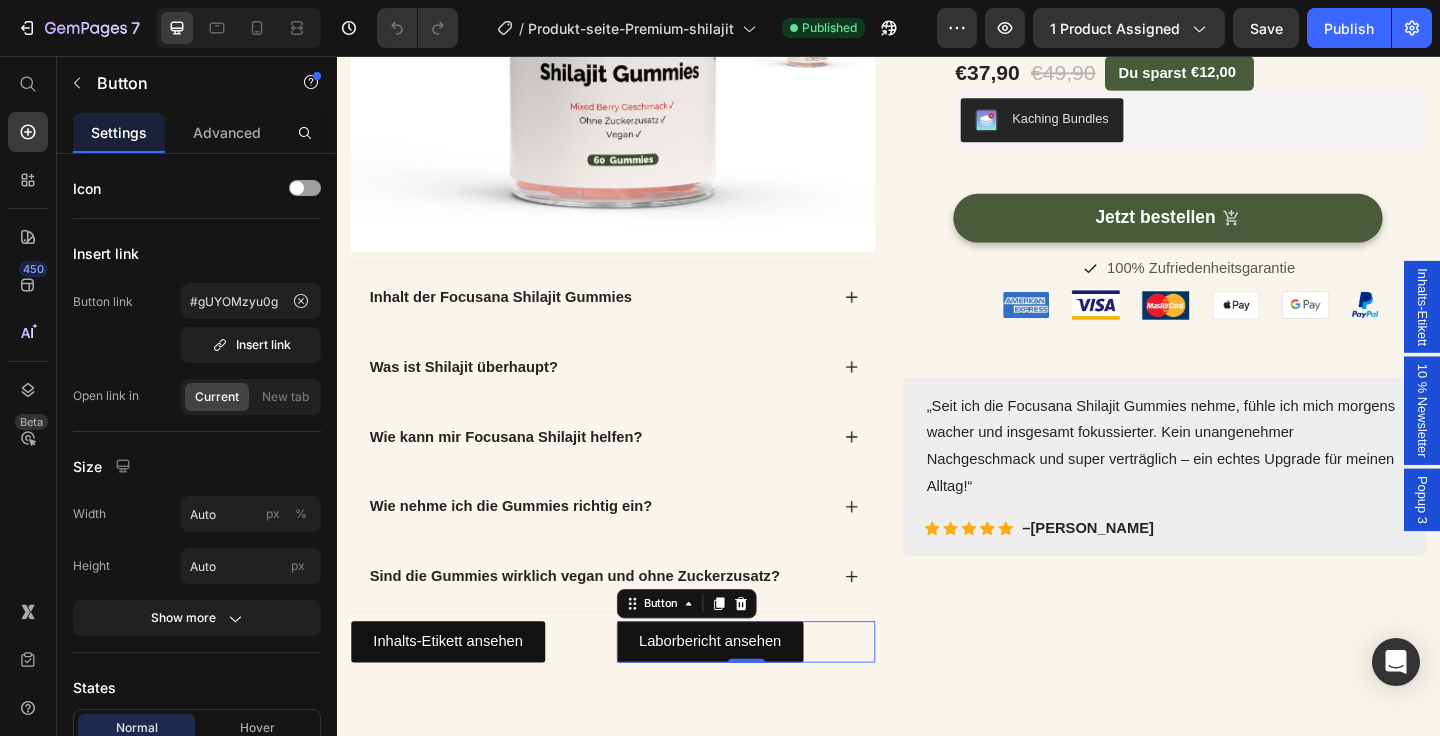 click on "Popup 3" at bounding box center (1517, 539) 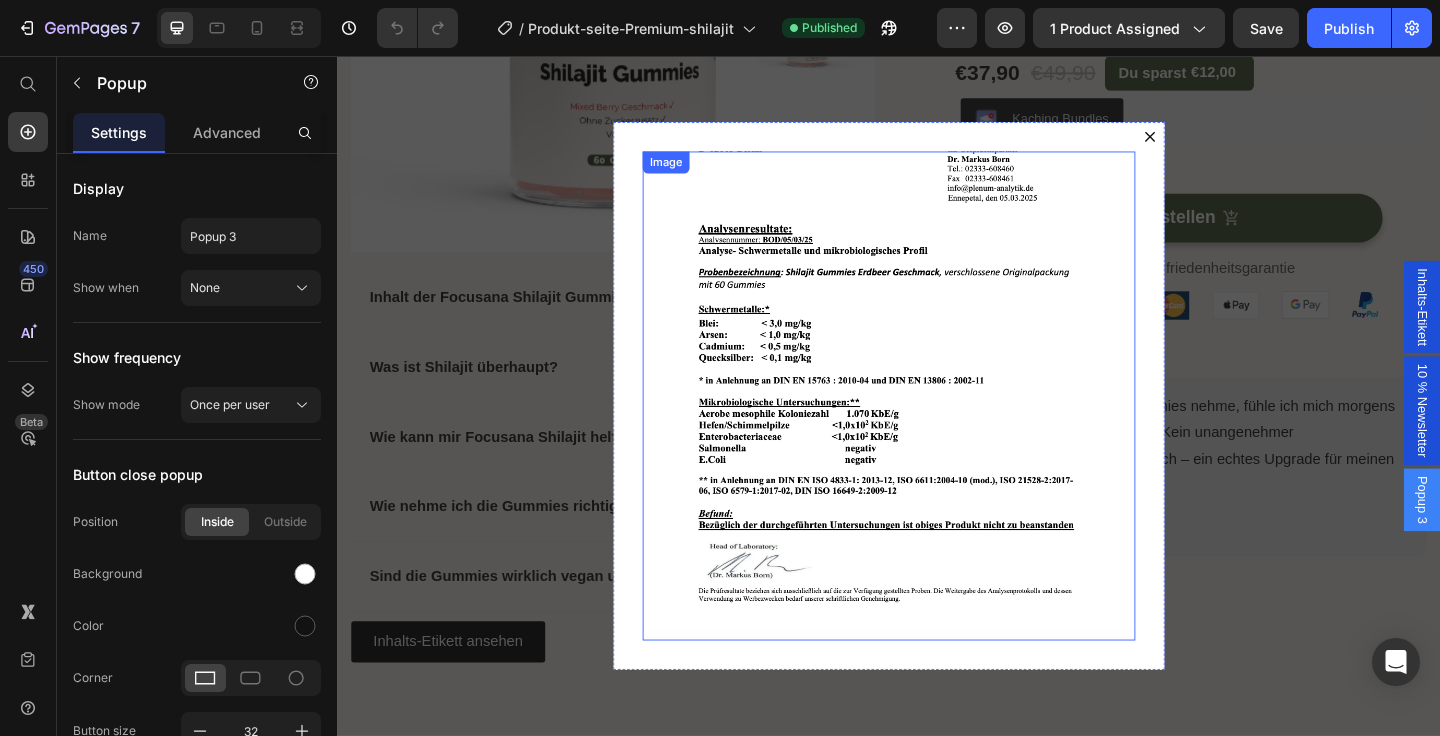 click at bounding box center (937, 425) 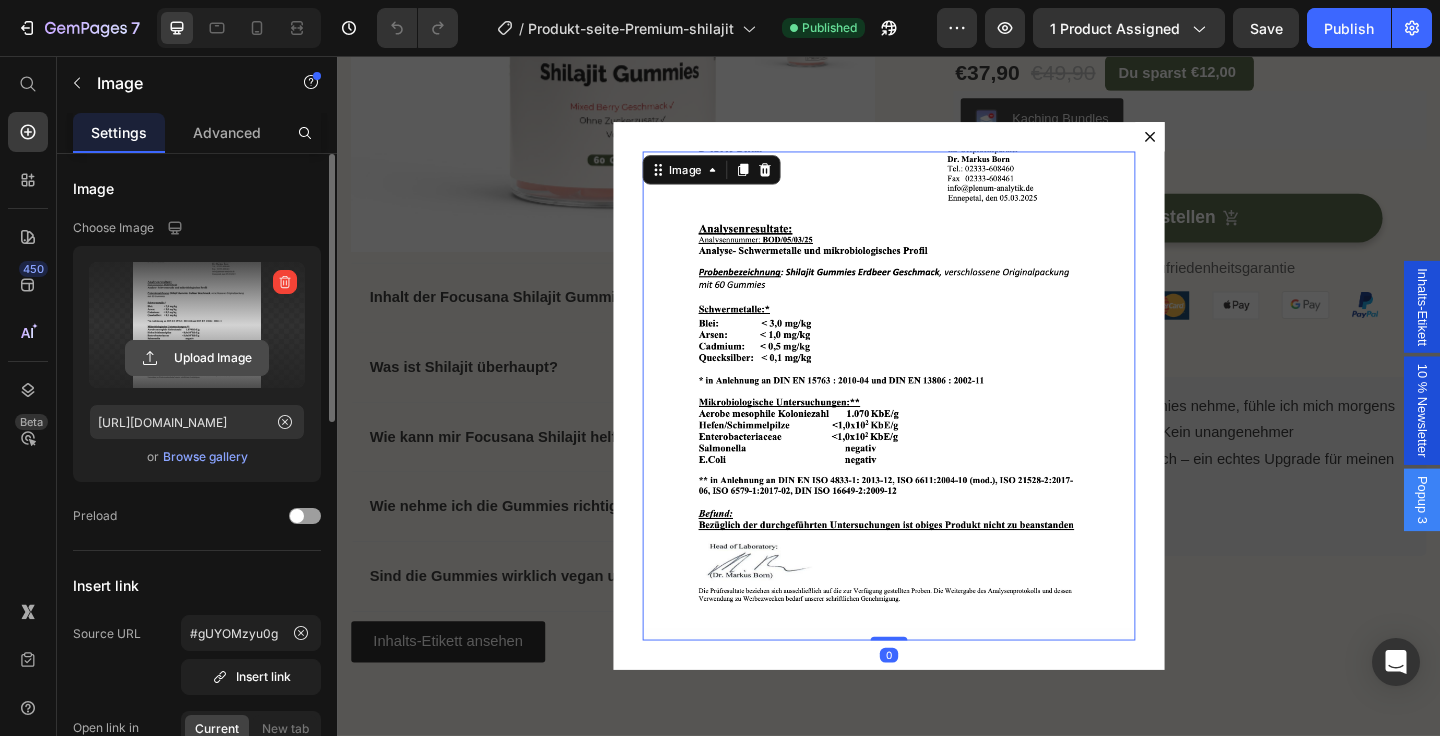 click 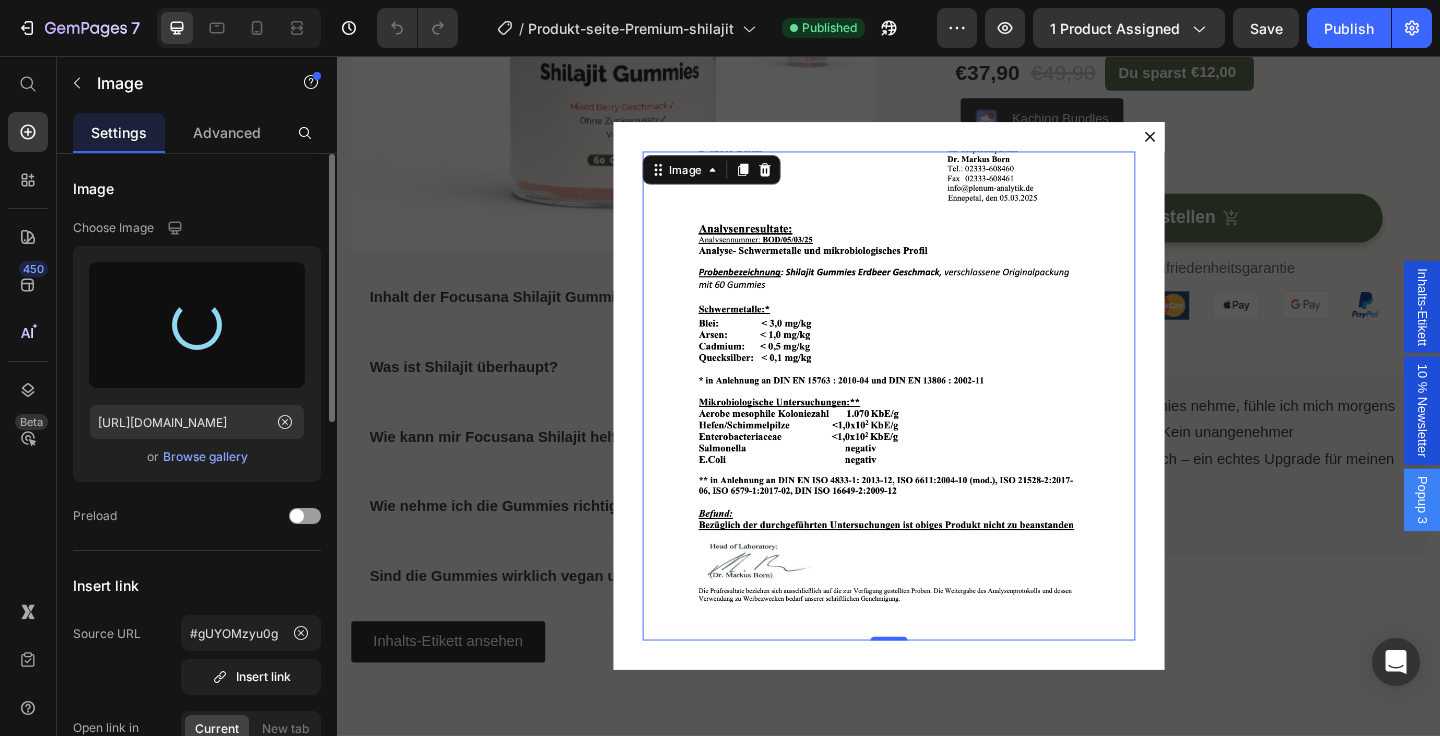 type on "[URL][DOMAIN_NAME]" 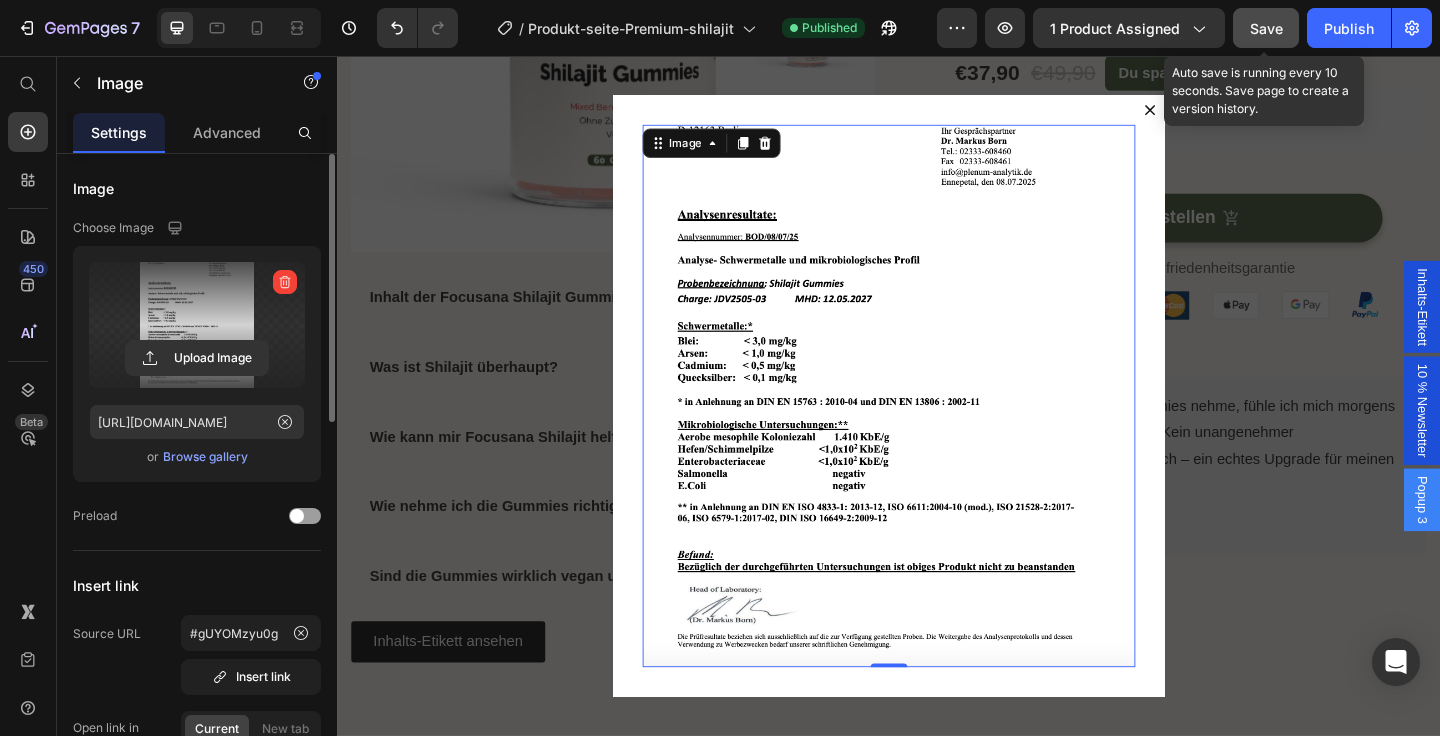 click on "Save" at bounding box center (1266, 28) 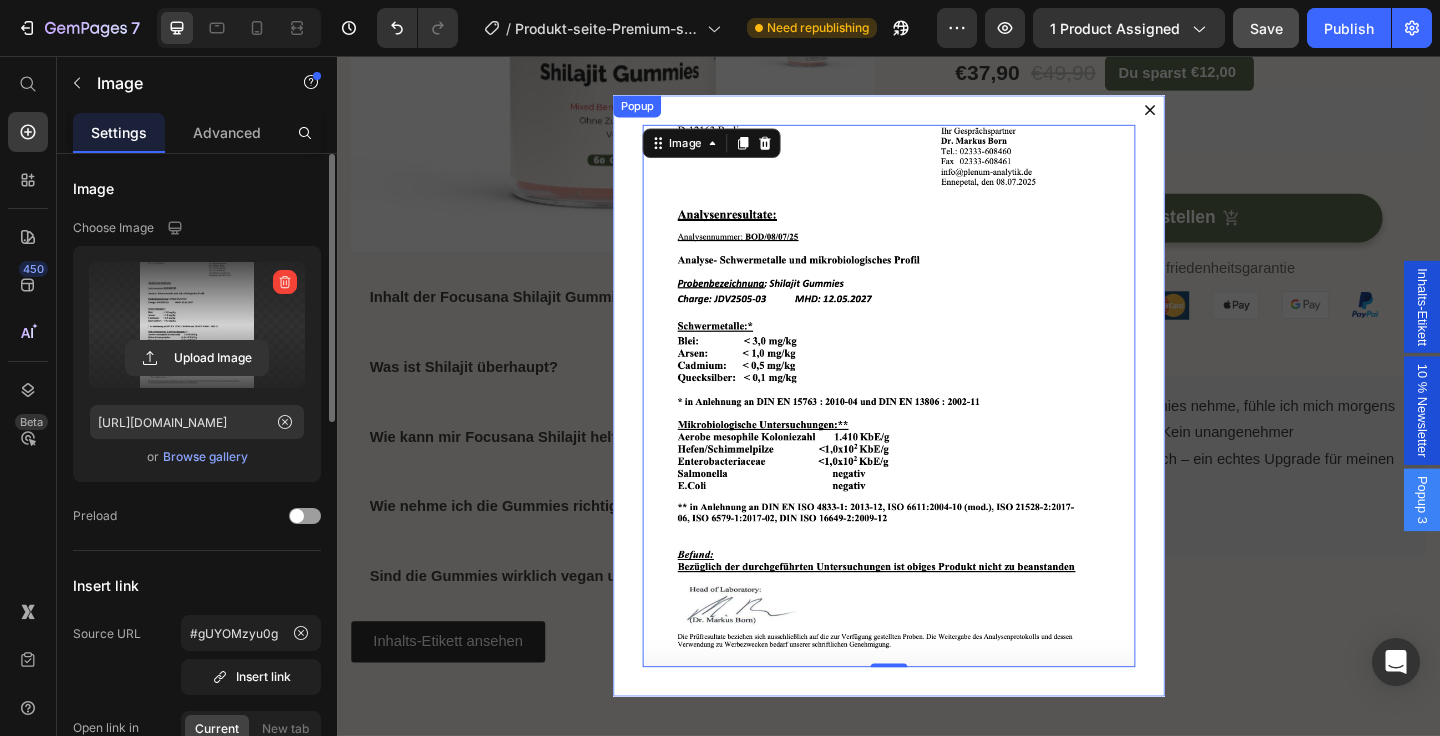click at bounding box center [1221, 115] 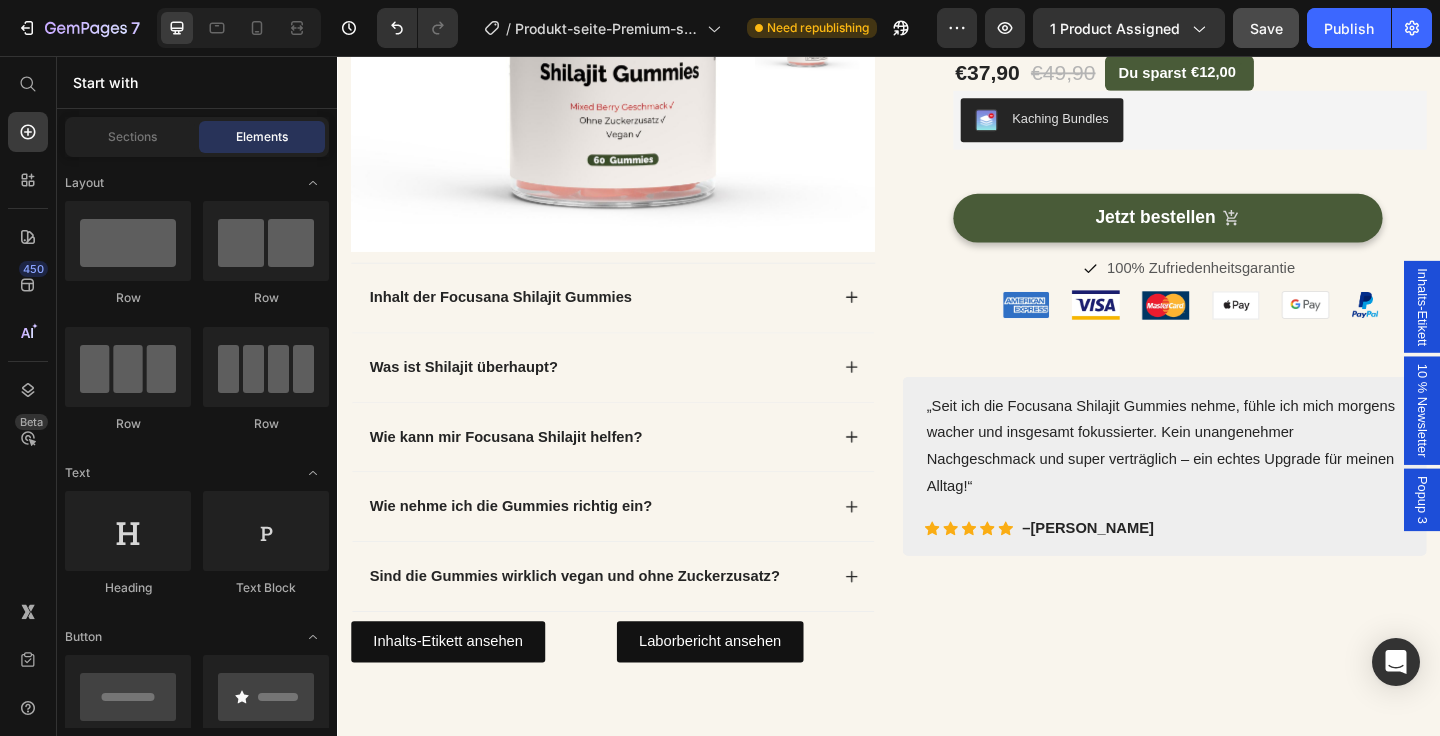 click on "10 % Newsletter" at bounding box center [1517, 442] 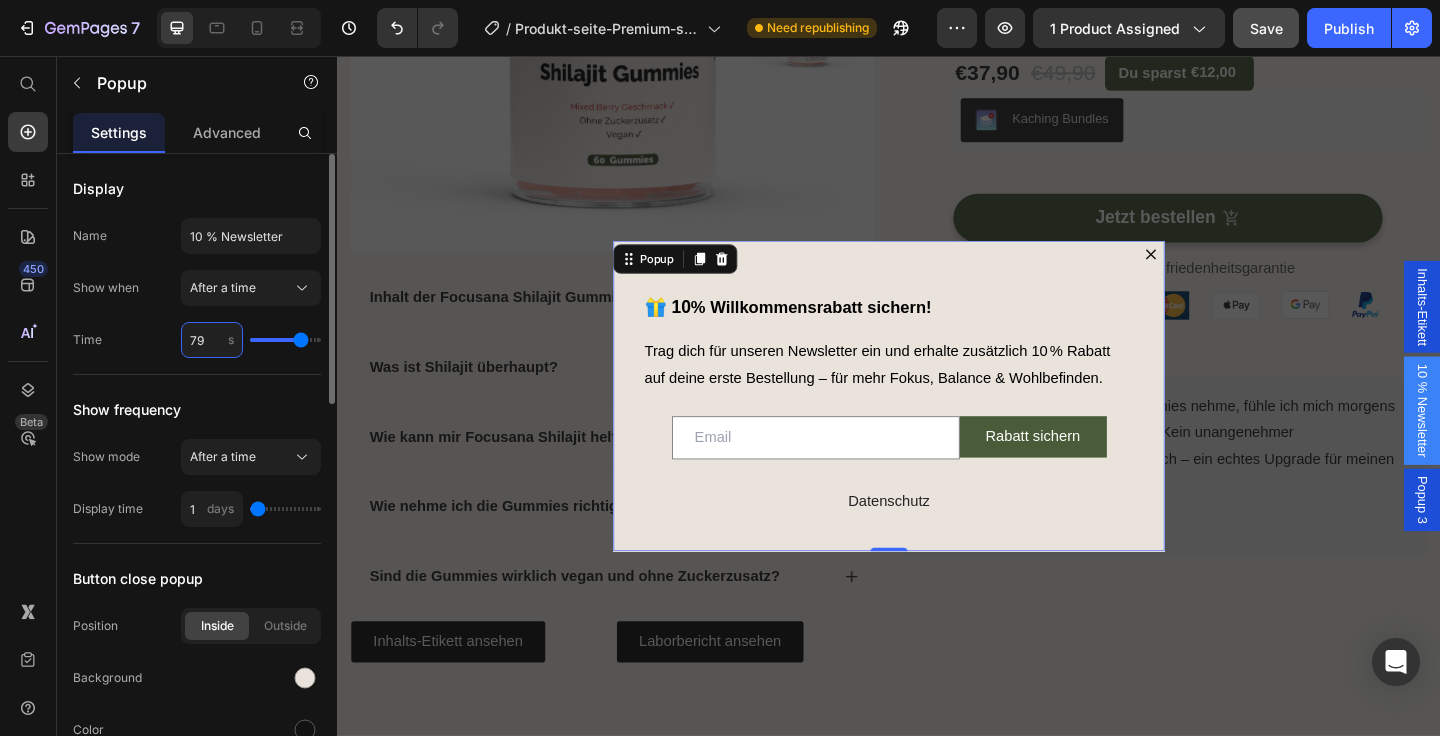 click on "79" at bounding box center [212, 340] 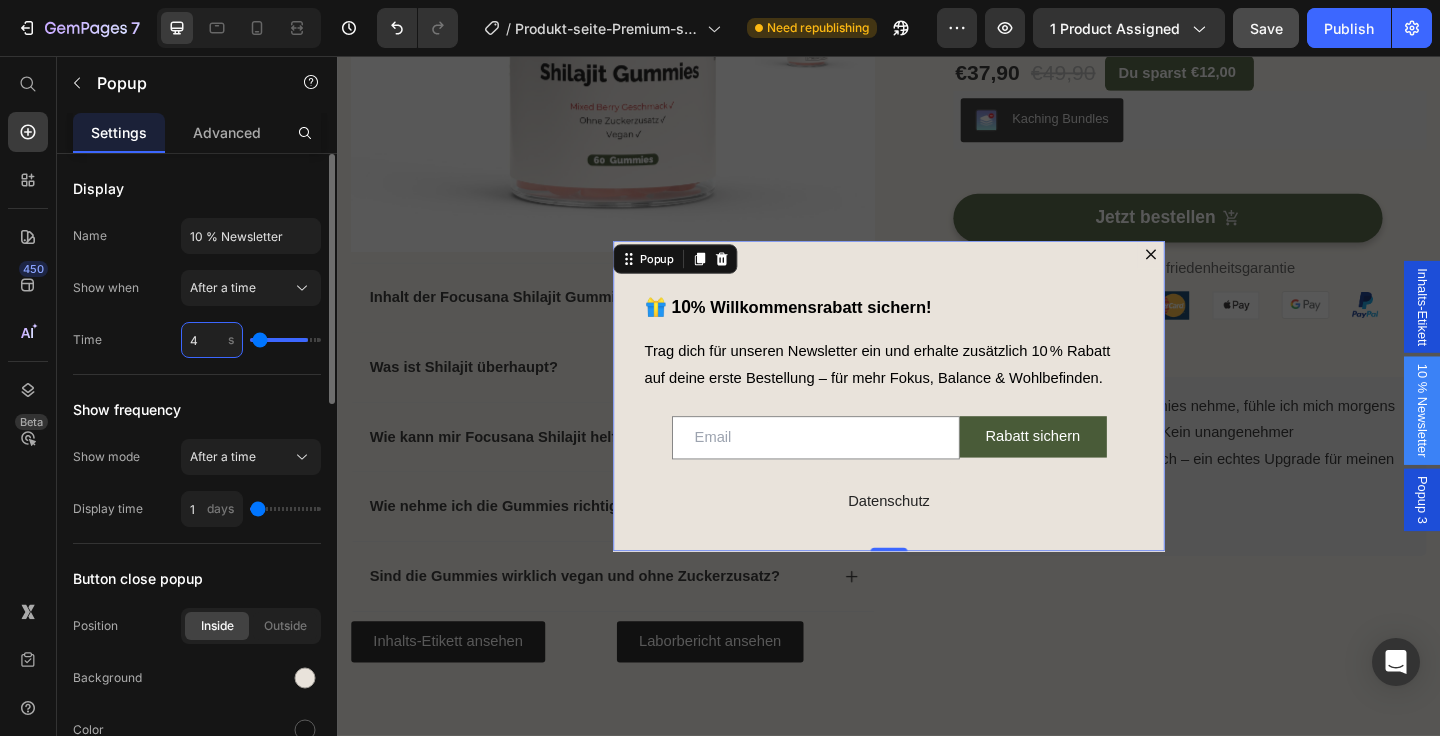 type on "40" 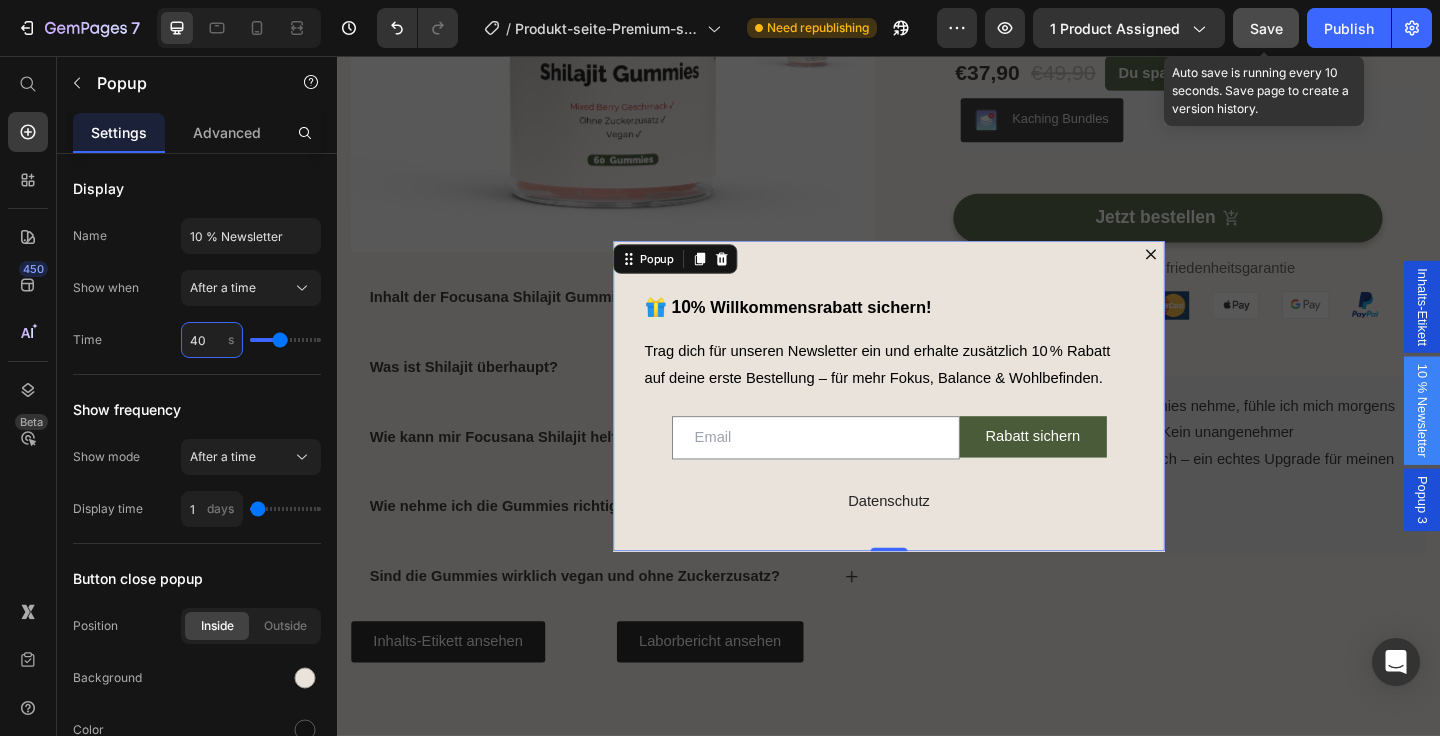 type on "40" 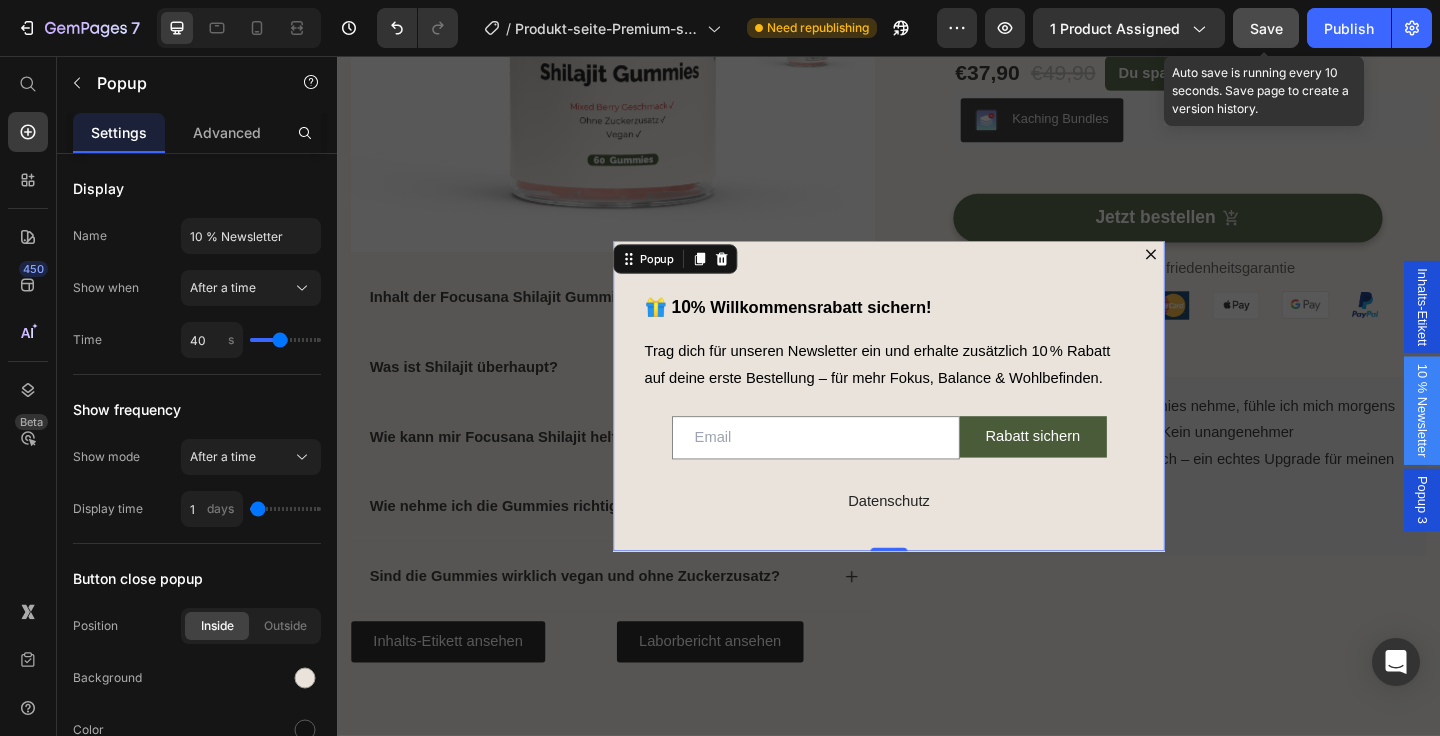 click on "Save" at bounding box center (1266, 28) 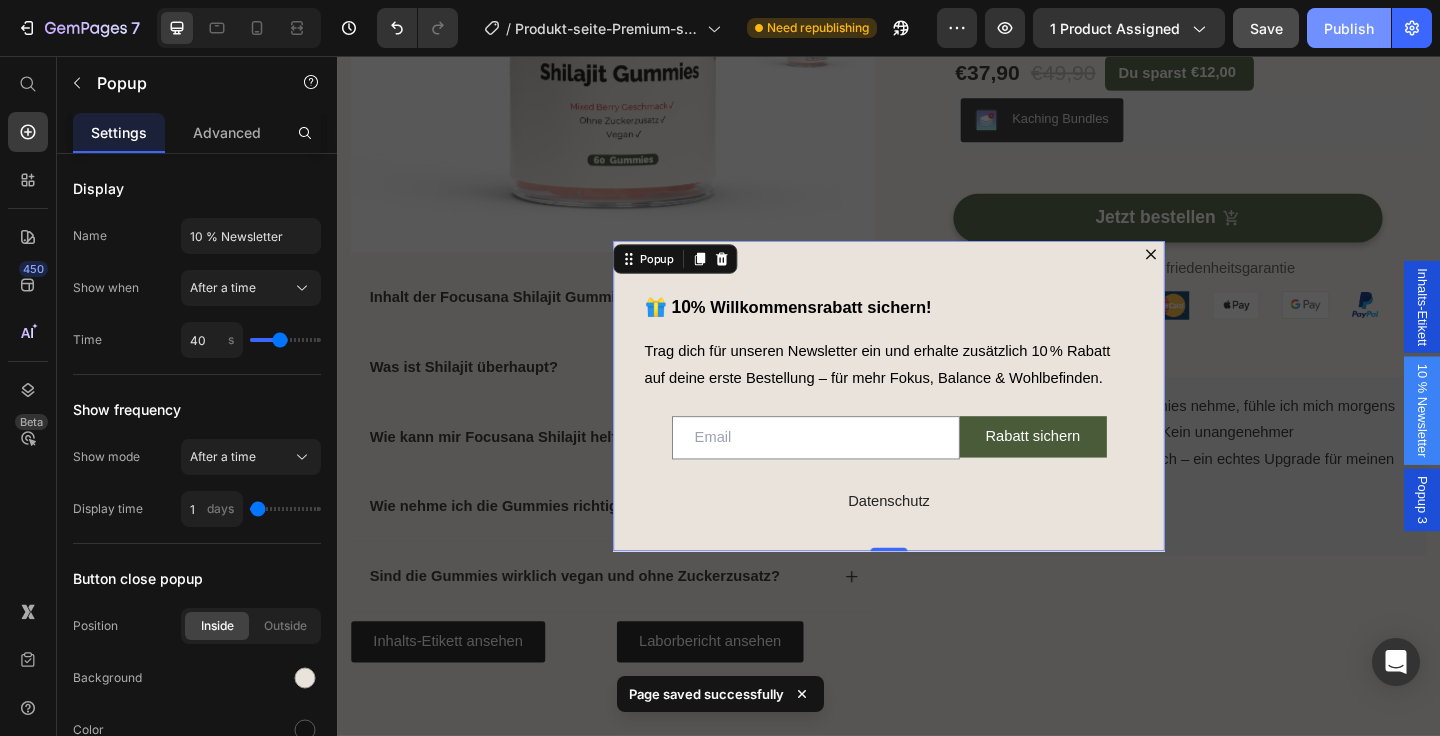 click on "Publish" at bounding box center (1349, 28) 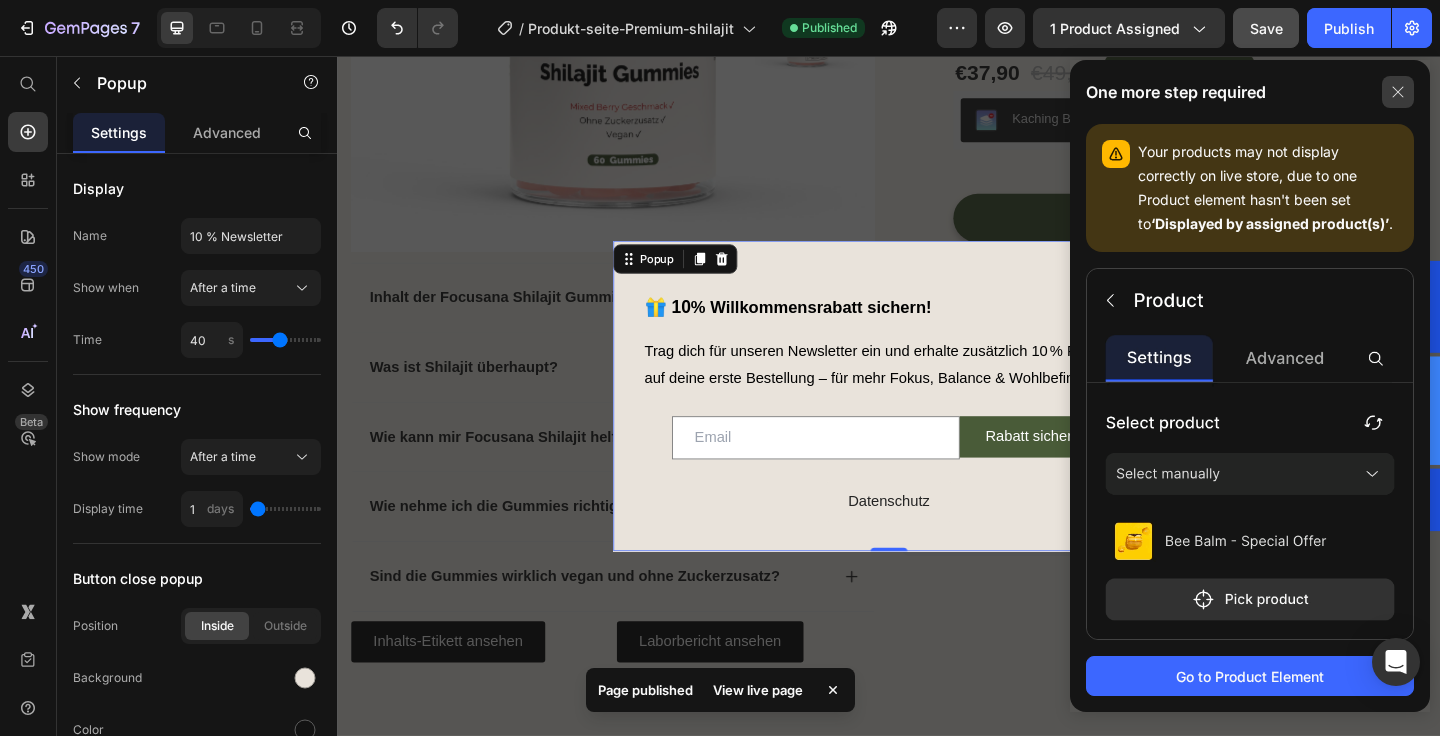 click 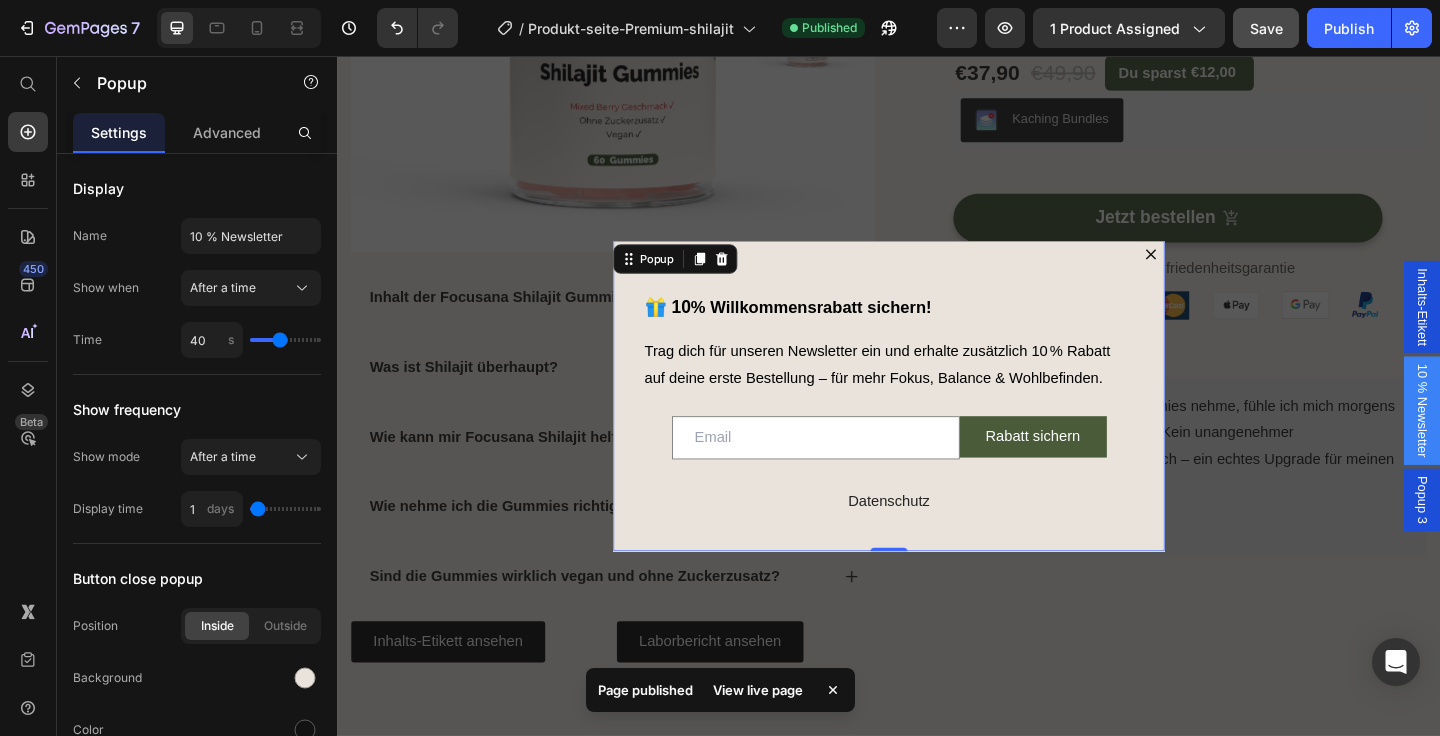 click at bounding box center [1222, 272] 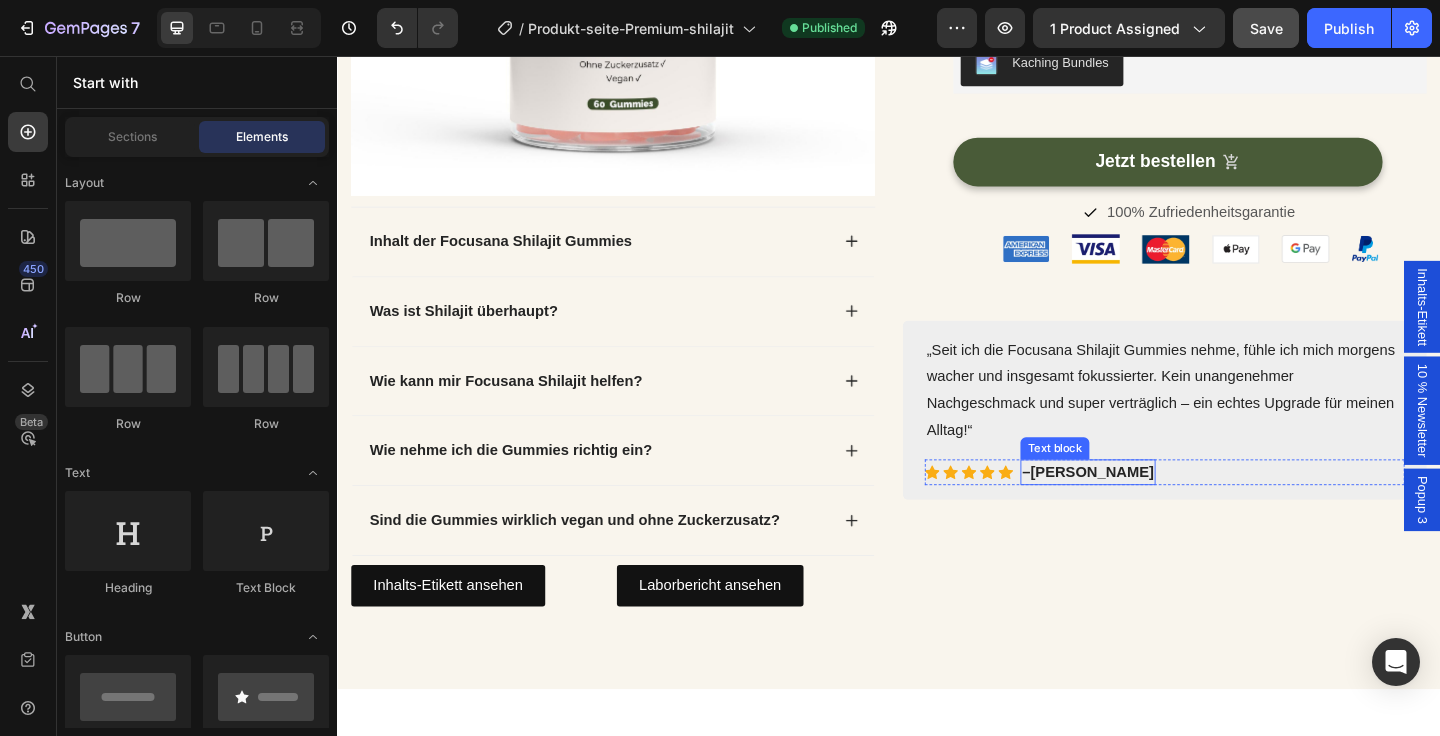 scroll, scrollTop: 0, scrollLeft: 0, axis: both 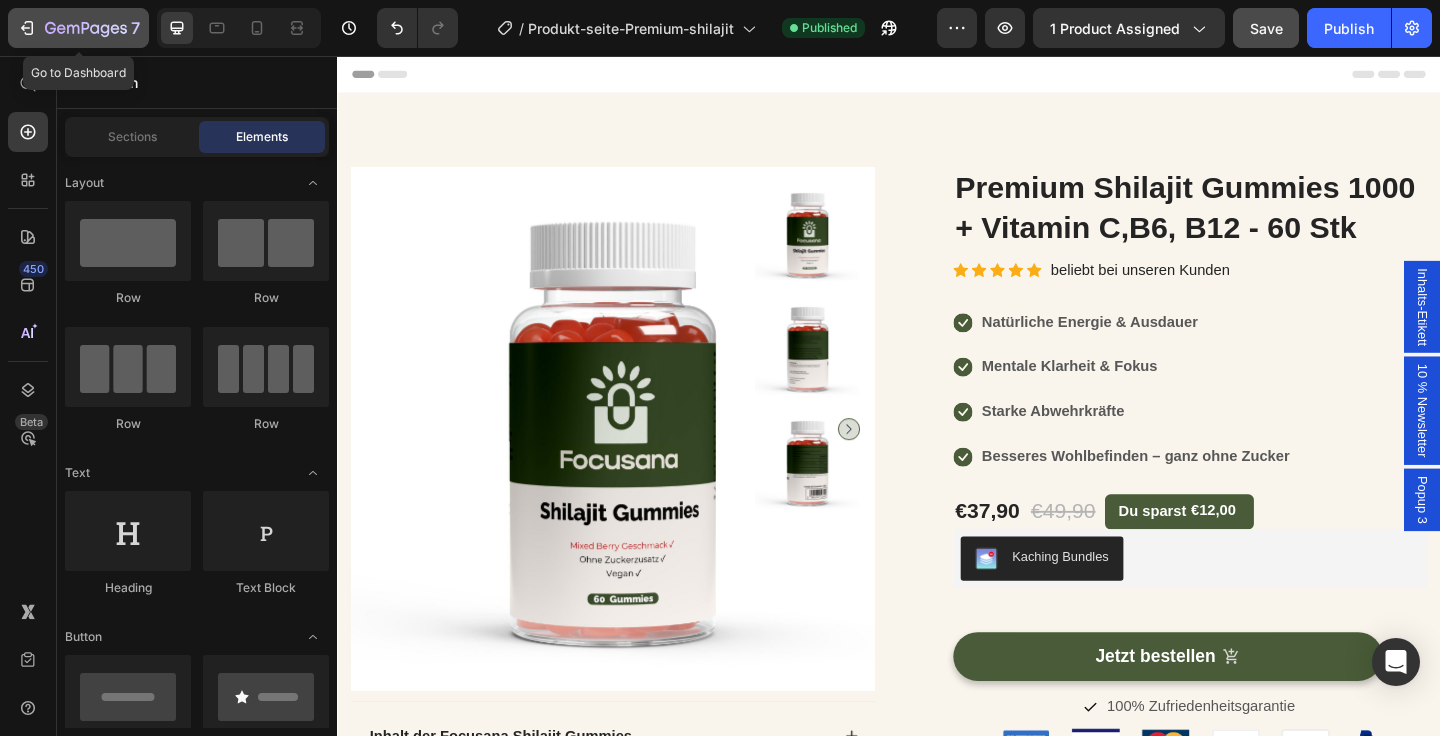 click on "7" 